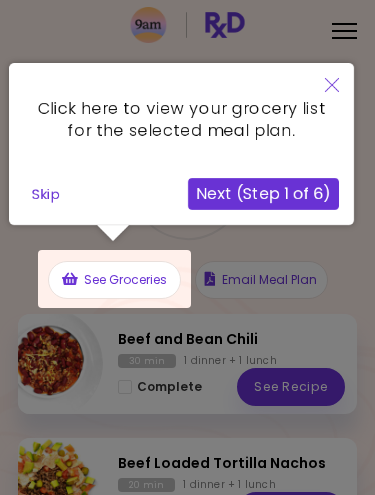 scroll, scrollTop: 1, scrollLeft: 0, axis: vertical 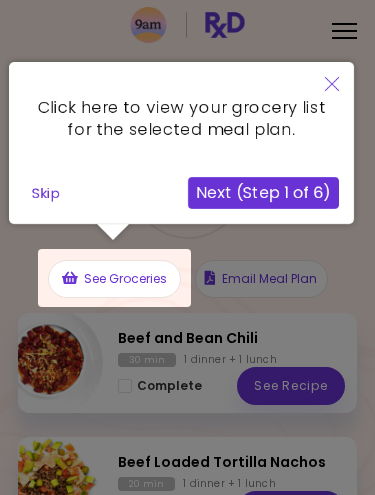 click on "Next (Step 1 of 6)" at bounding box center (263, 193) 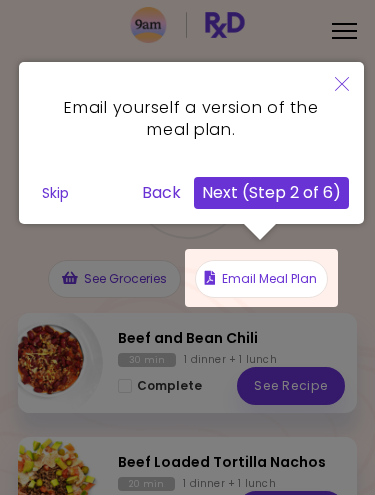 click on "Next (Step 2 of 6)" at bounding box center (271, 193) 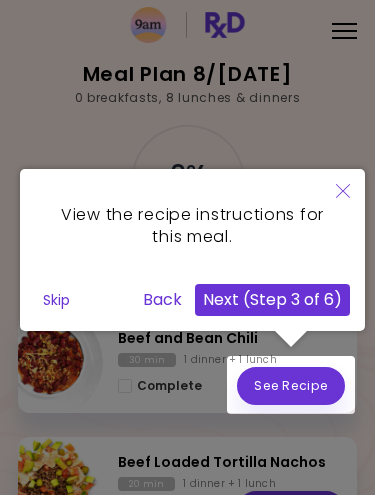click on "Next (Step 3 of 6)" at bounding box center [272, 300] 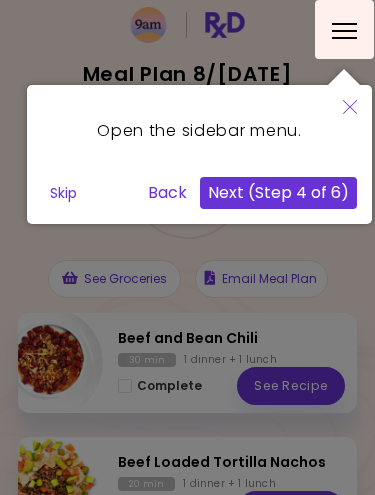 click on "Next (Step 4 of 6)" at bounding box center (278, 193) 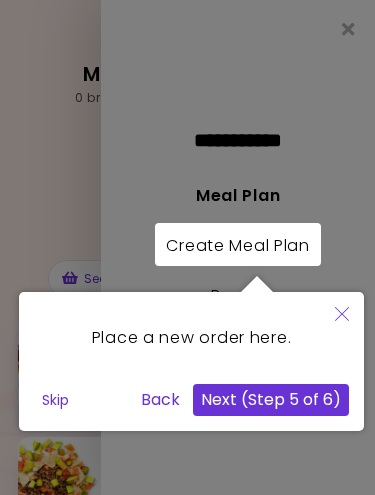 click on "Next (Step 5 of 6)" at bounding box center [271, 400] 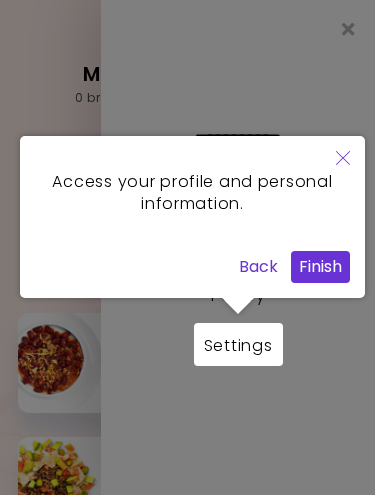 click on "Finish" at bounding box center [320, 267] 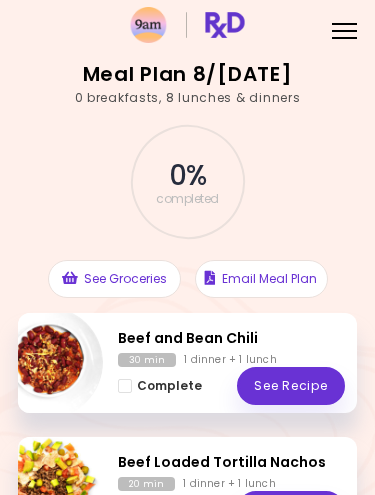 click on "Complete" at bounding box center [169, 386] 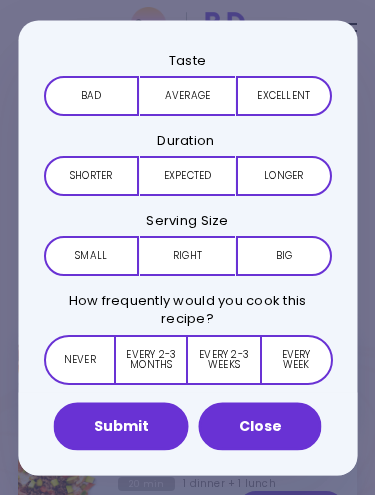 click on "Average" at bounding box center [186, 95] 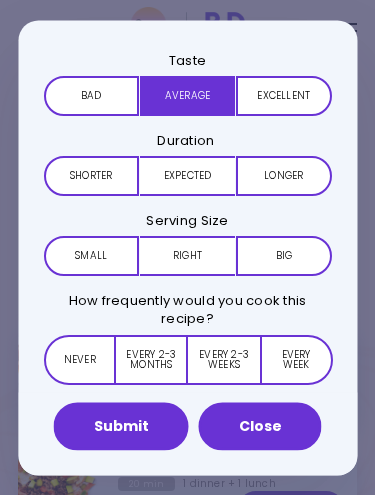 click on "Expected" at bounding box center [186, 175] 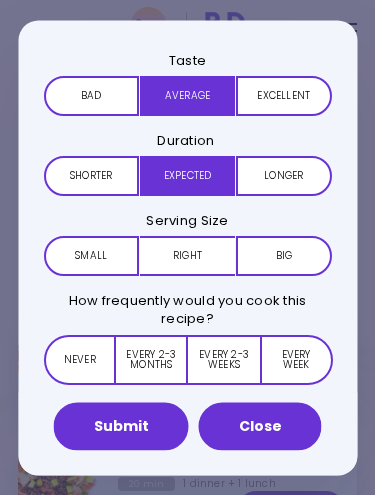 click on "Right" at bounding box center (186, 256) 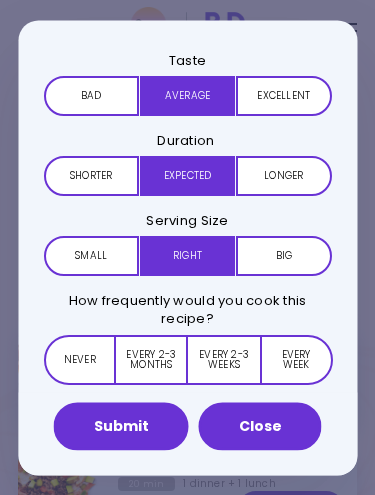 click on "Every 2-3 weeks" at bounding box center (223, 359) 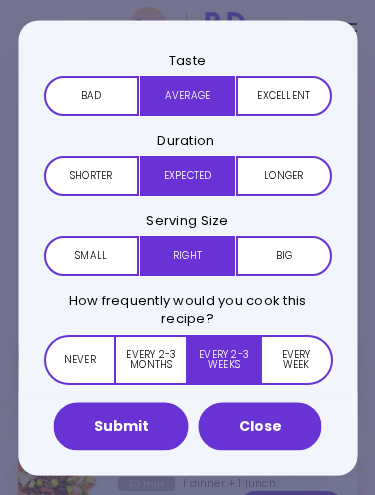 click on "Every week" at bounding box center (295, 359) 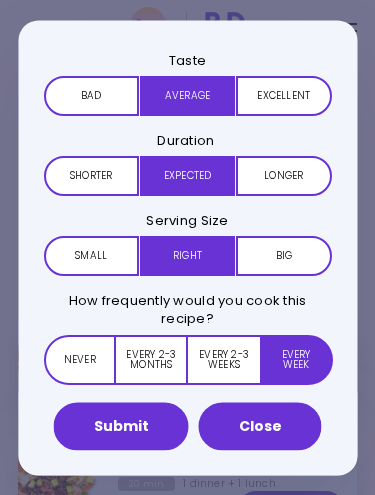 click on "Every 2-3 months" at bounding box center [152, 359] 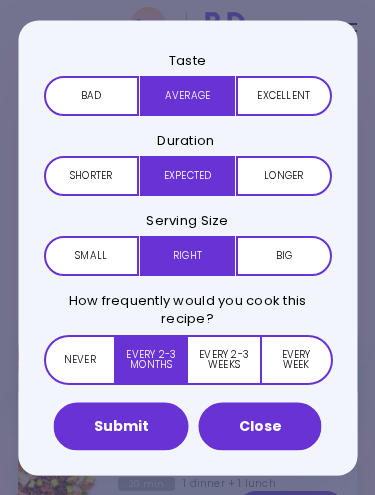 click on "Every week" at bounding box center [295, 359] 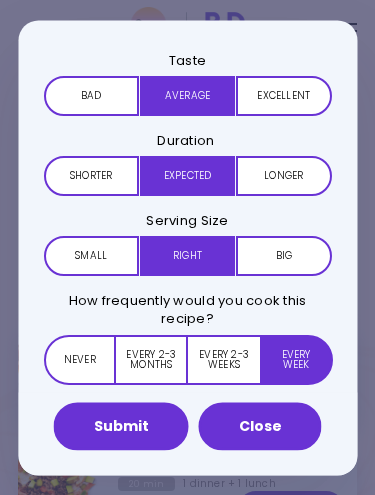 click on "Submit" at bounding box center (121, 426) 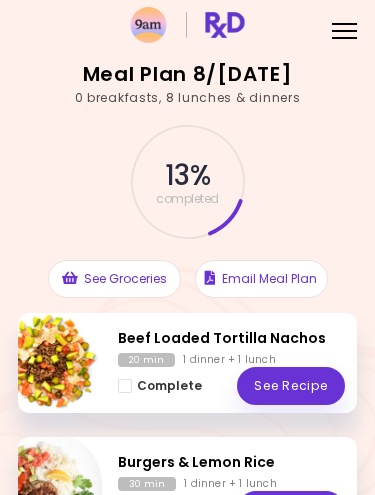 scroll, scrollTop: 0, scrollLeft: 0, axis: both 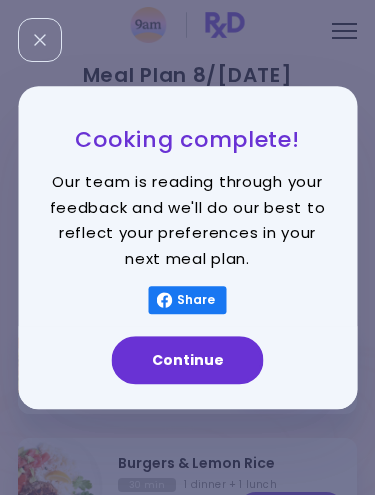 click on "Continue" at bounding box center [188, 360] 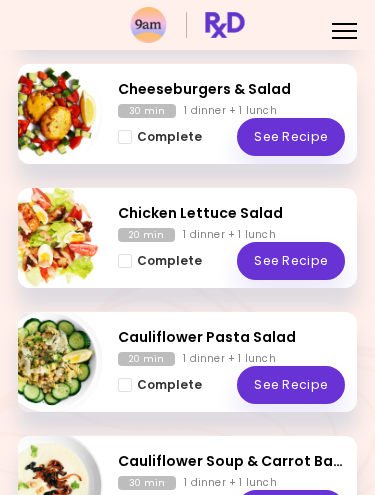 scroll, scrollTop: 582, scrollLeft: 0, axis: vertical 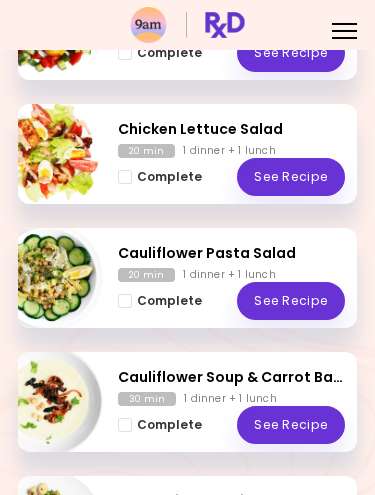 click at bounding box center [125, 301] 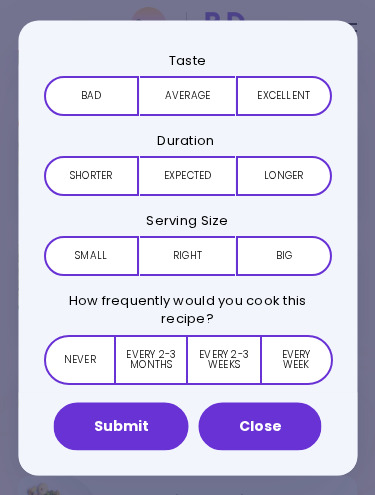 click on "Bad" at bounding box center [90, 95] 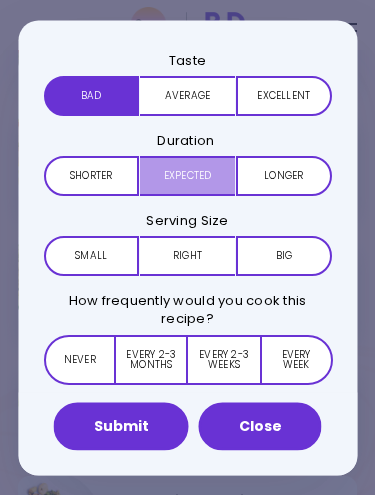 click on "Expected" at bounding box center (186, 175) 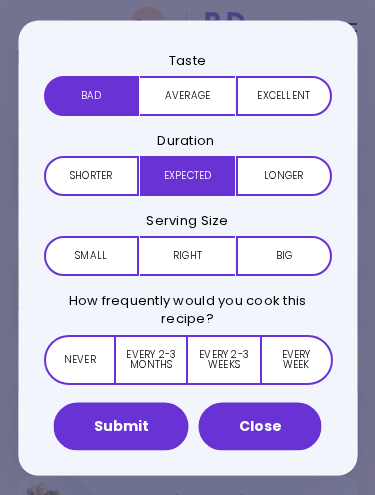 click on "Right" at bounding box center (186, 256) 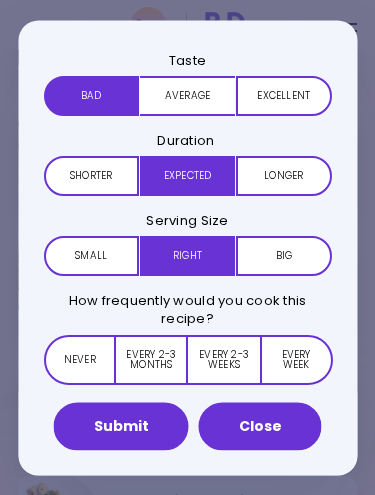 click on "Never" at bounding box center [79, 359] 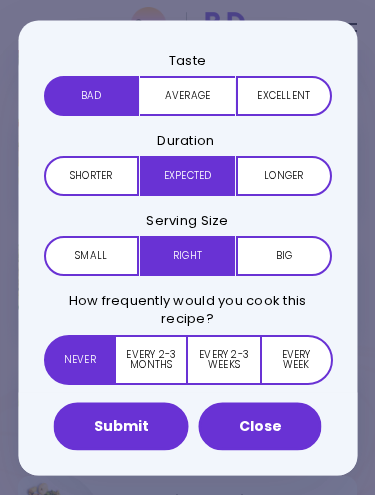 click on "Submit" at bounding box center (121, 426) 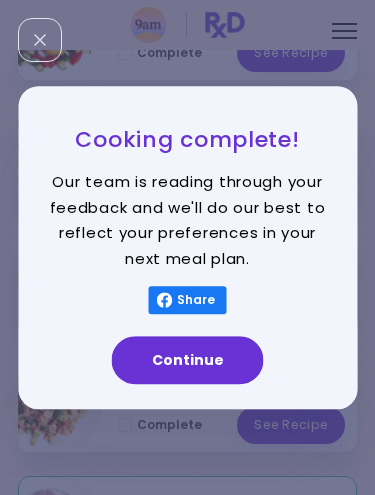 click on "Continue" at bounding box center [188, 360] 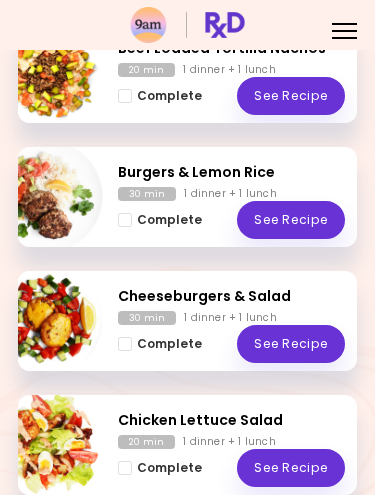 scroll, scrollTop: 292, scrollLeft: 0, axis: vertical 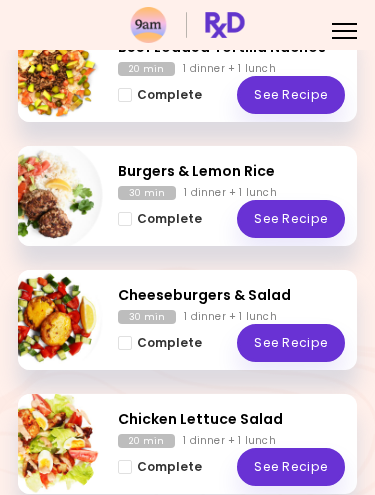 click on "Complete" at bounding box center [160, 219] 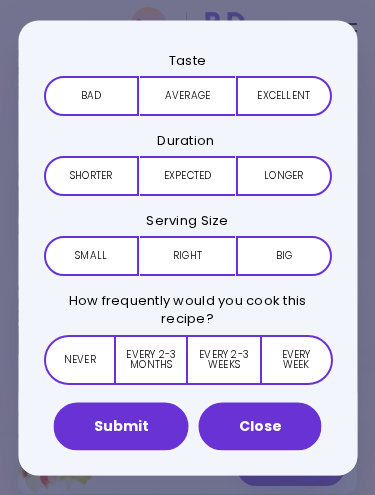 click on "Average" at bounding box center [186, 95] 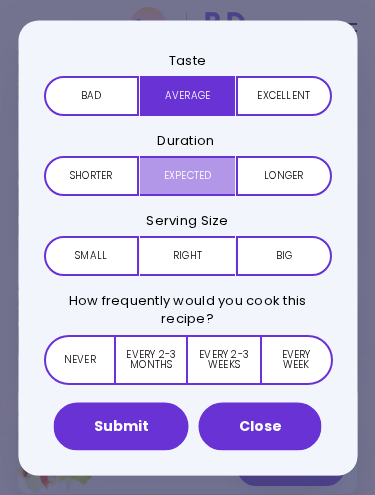click on "Expected" at bounding box center (186, 175) 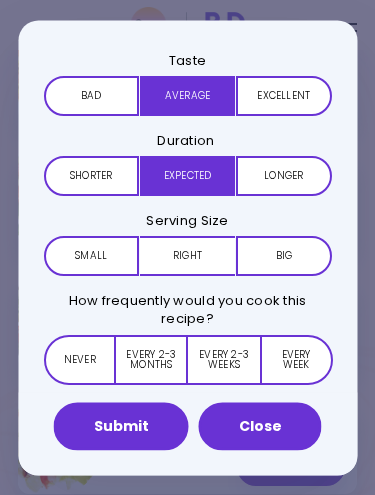 click on "Right" at bounding box center (186, 256) 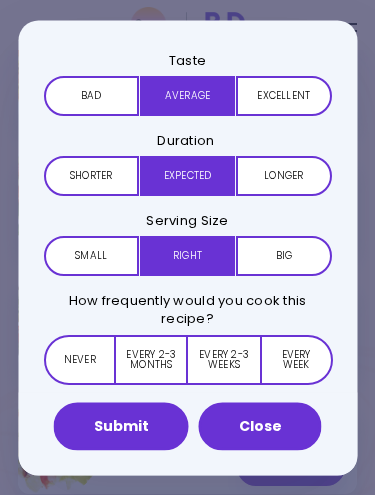 click on "Every week" at bounding box center (295, 359) 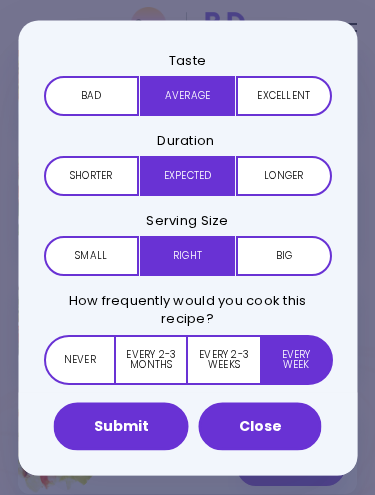 click on "Submit" at bounding box center (121, 426) 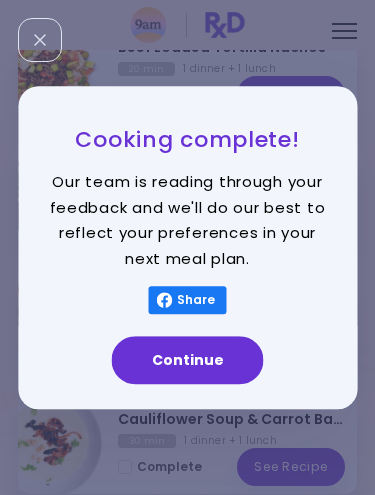 click on "Continue" at bounding box center (188, 360) 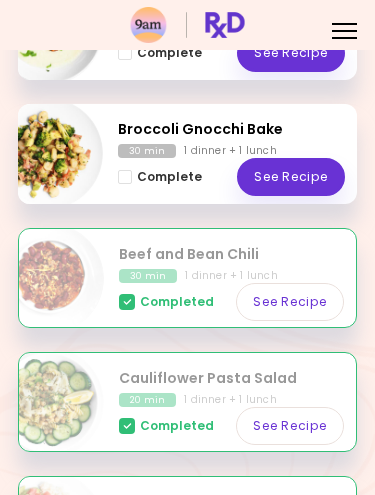 scroll, scrollTop: 726, scrollLeft: 0, axis: vertical 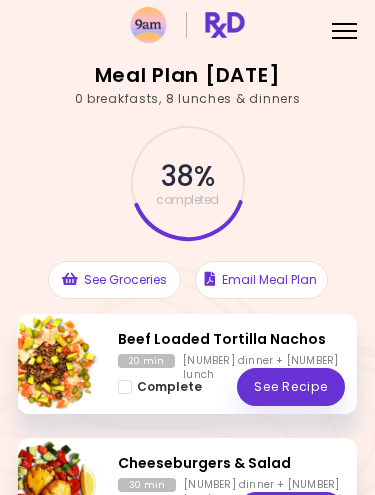 click at bounding box center (344, 24) 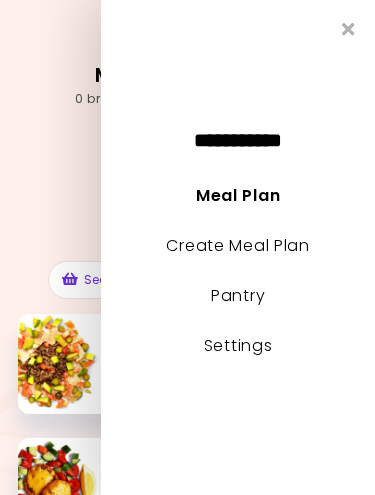click on "38 % completed" at bounding box center [187, 183] 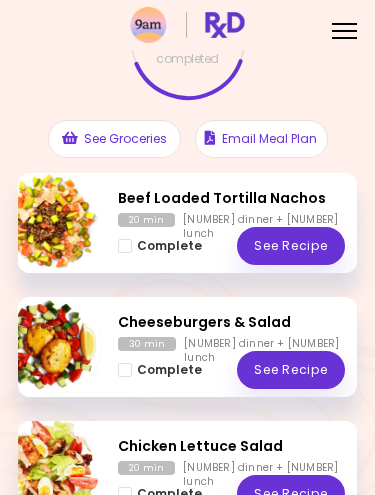 scroll, scrollTop: 143, scrollLeft: 0, axis: vertical 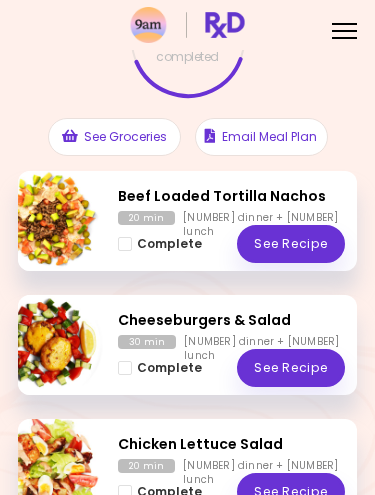 click at bounding box center [47, 344] 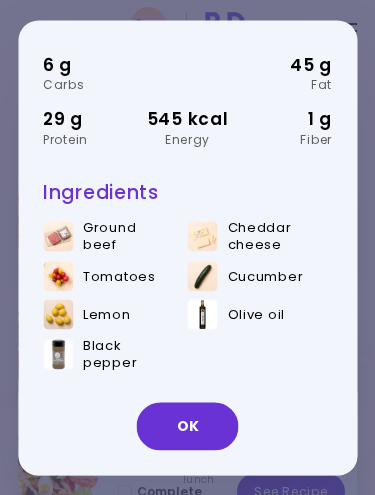 scroll, scrollTop: 139, scrollLeft: 0, axis: vertical 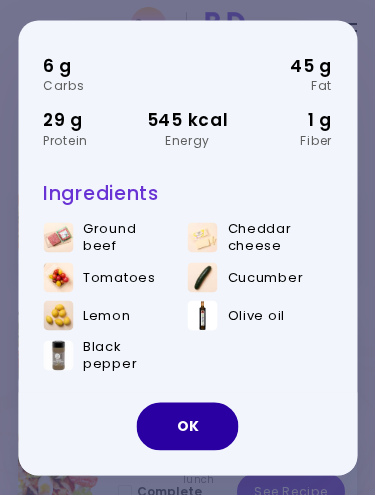 click on "OK" at bounding box center [188, 426] 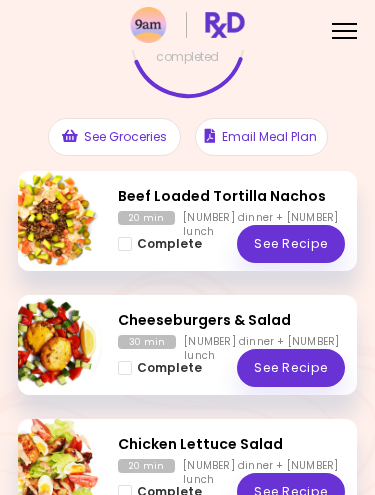 click on "Complete" at bounding box center (160, 368) 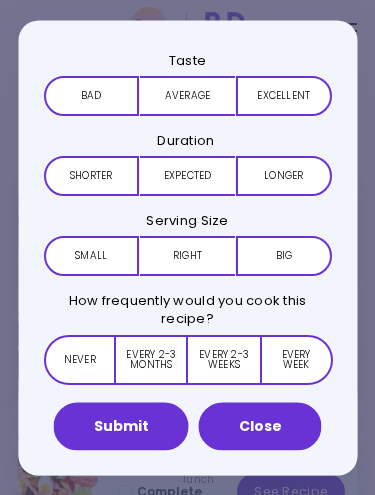 click on "Average" at bounding box center (186, 95) 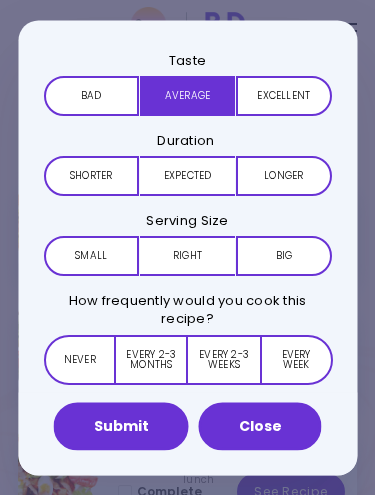 click on "Excellent" at bounding box center [283, 95] 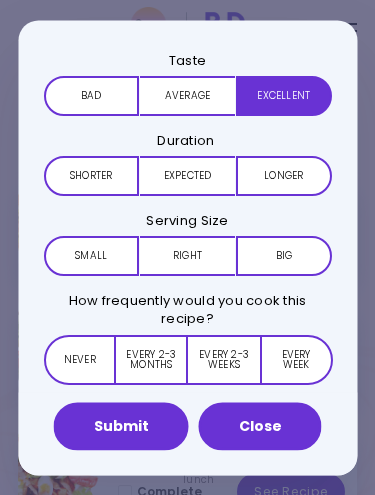 click on "Expected" at bounding box center (186, 175) 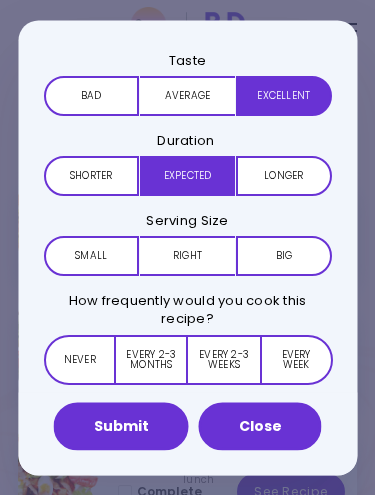 click on "Right" at bounding box center (186, 256) 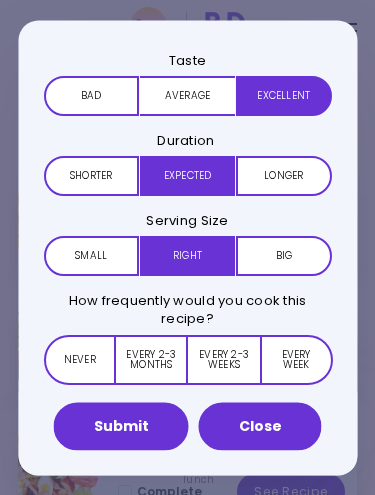 click on "Every week" at bounding box center [295, 359] 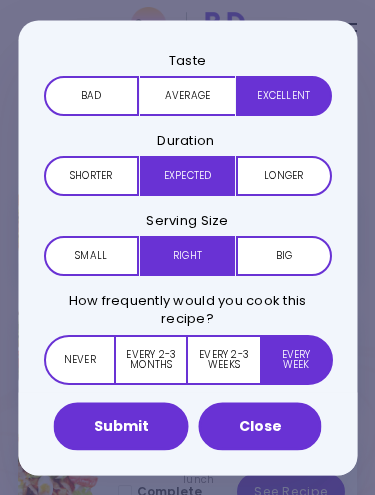 click on "Submit" at bounding box center [121, 426] 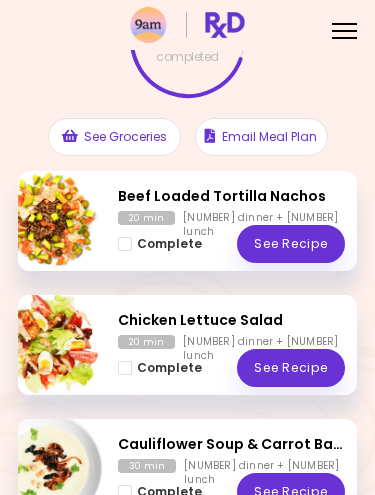 scroll, scrollTop: 0, scrollLeft: 0, axis: both 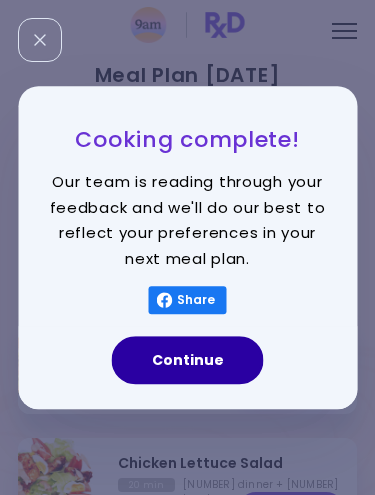 click on "Continue" at bounding box center [188, 360] 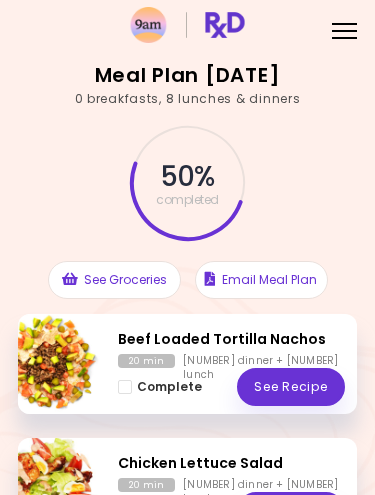 click at bounding box center (47, 363) 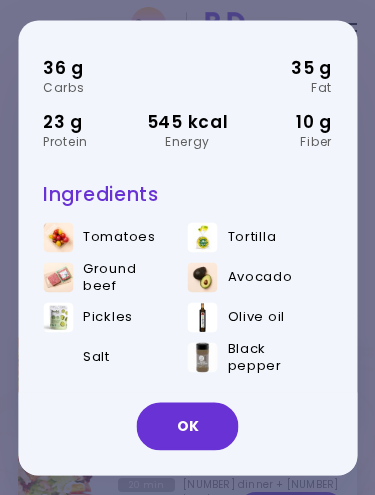 scroll, scrollTop: 165, scrollLeft: 0, axis: vertical 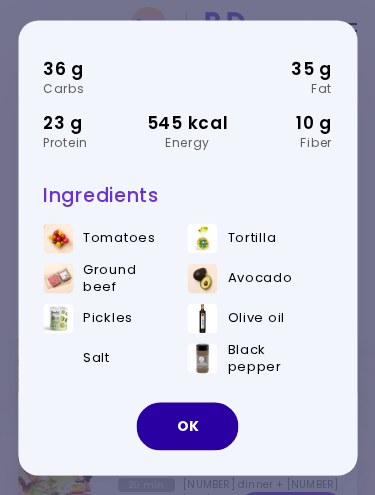 click on "OK" at bounding box center [188, 426] 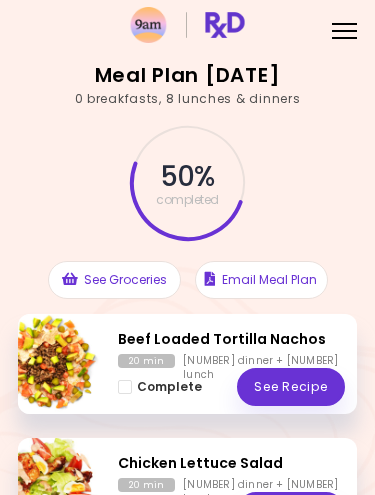 click at bounding box center [125, 387] 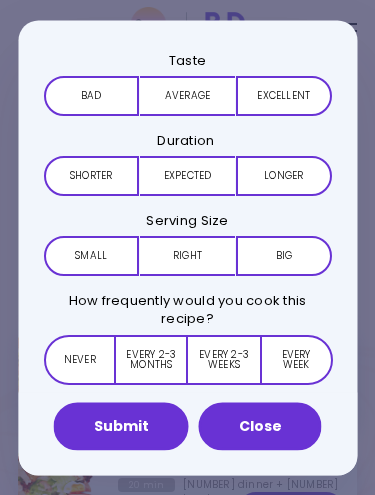 click on "Average" at bounding box center (186, 95) 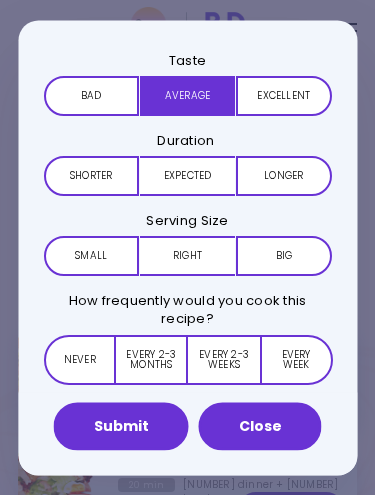 click on "Expected" at bounding box center [186, 175] 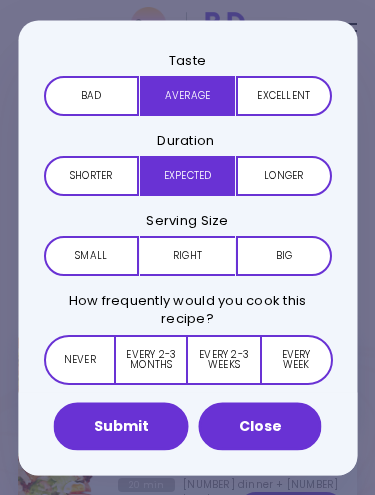 click on "Right" at bounding box center [186, 256] 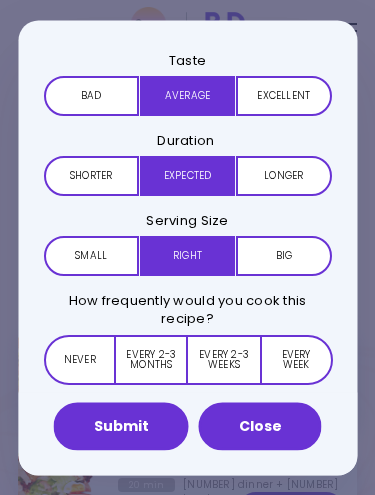 click on "Every 2-3 months" at bounding box center (152, 359) 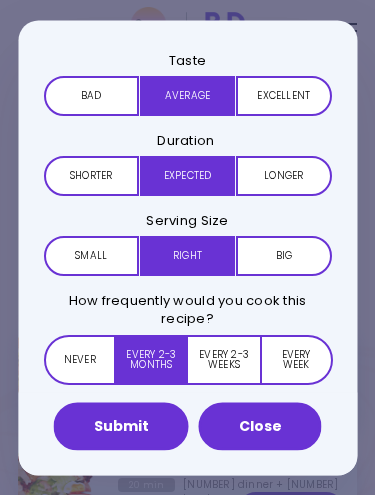 click on "Submit" at bounding box center [121, 426] 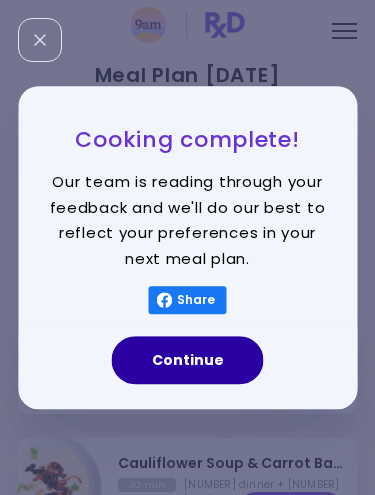 click on "Continue" at bounding box center (188, 360) 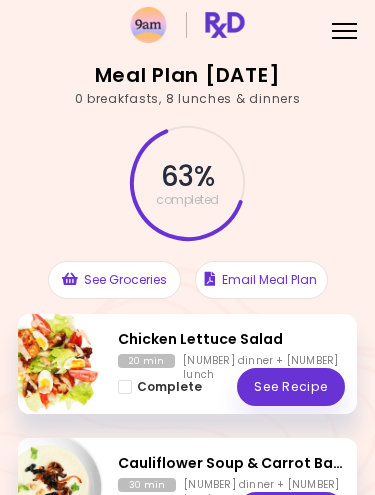 click at bounding box center (47, 363) 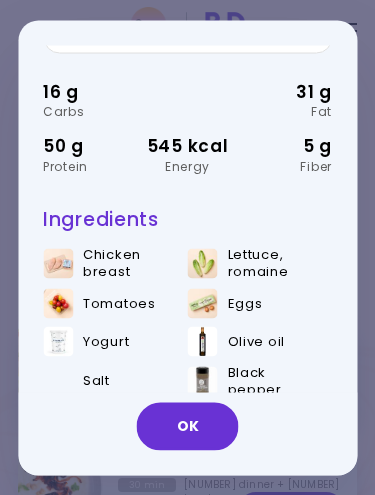 scroll, scrollTop: 115, scrollLeft: 0, axis: vertical 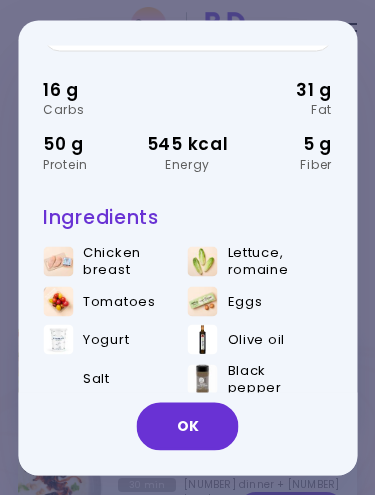click on "OK" at bounding box center (188, 426) 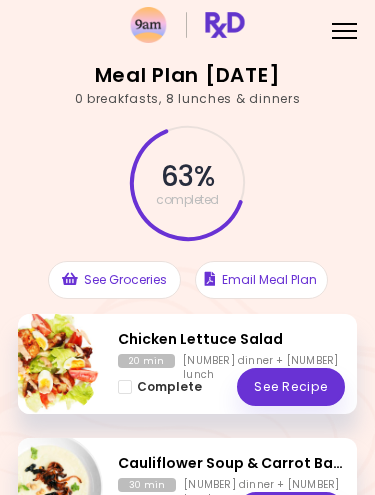 click on "Complete" at bounding box center (160, 387) 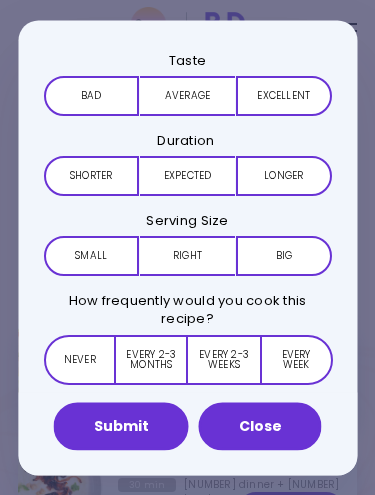 click on "Bad" at bounding box center [90, 95] 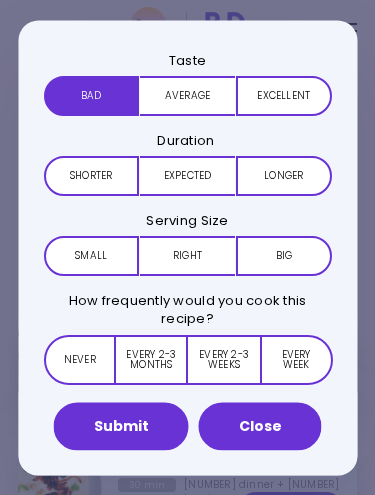 click on "Expected" at bounding box center [186, 175] 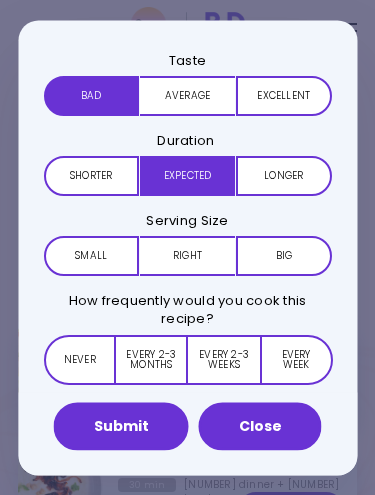 click on "Right" at bounding box center (186, 256) 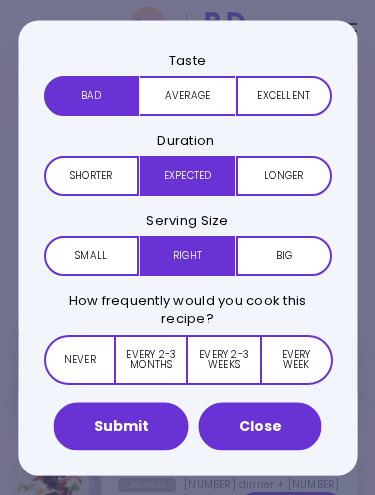 click on "Never" at bounding box center (79, 359) 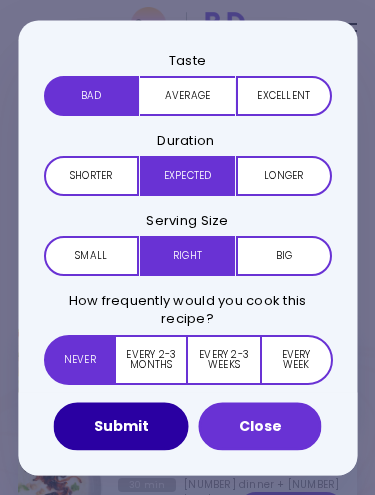 click on "Submit" at bounding box center [121, 426] 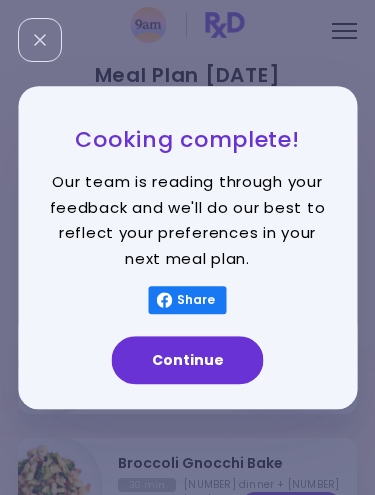 click on "Continue" at bounding box center (188, 360) 